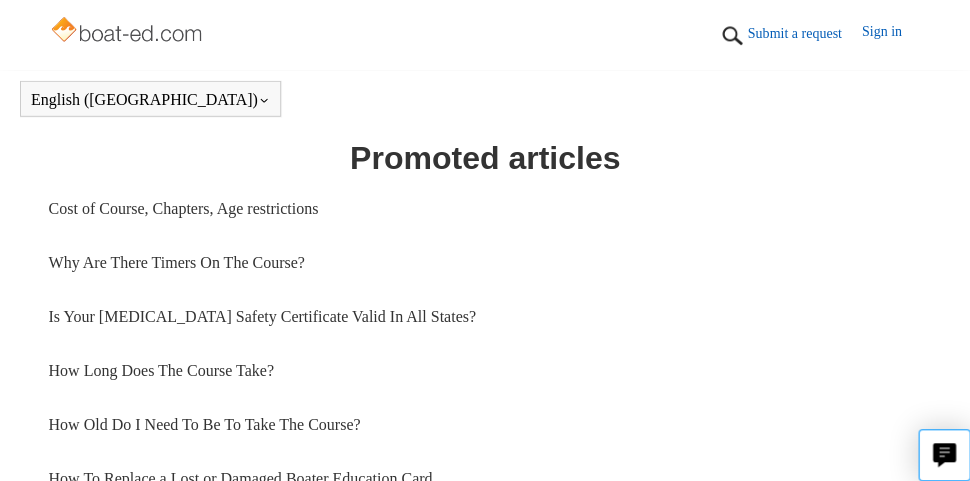 scroll, scrollTop: 1046, scrollLeft: 0, axis: vertical 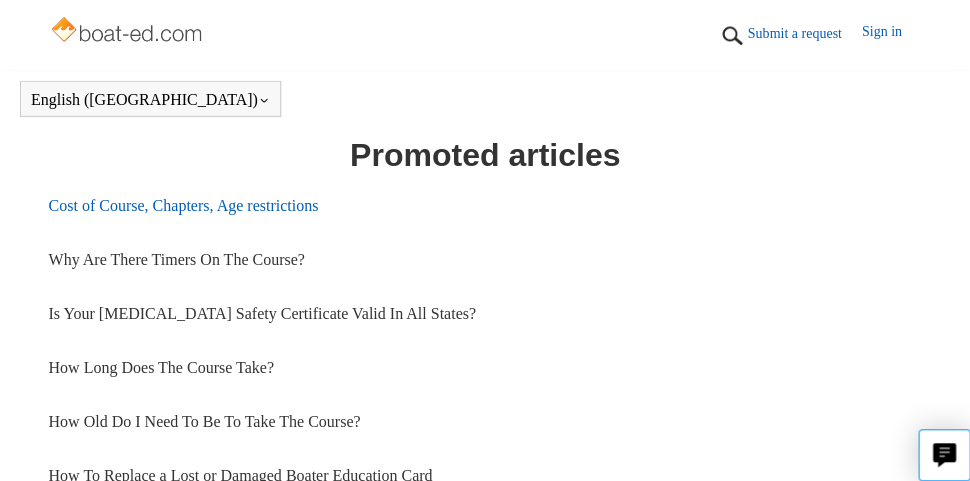 click on "Cost of Course, Chapters, Age restrictions" at bounding box center [485, 206] 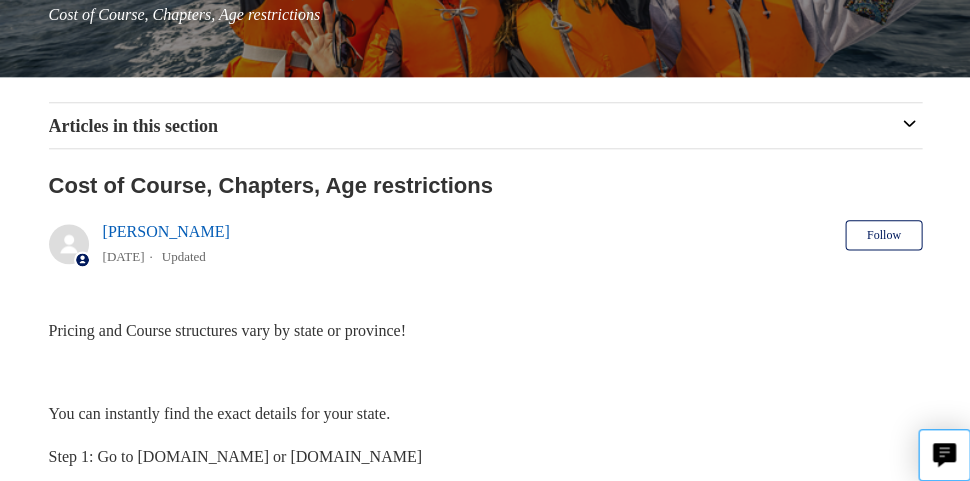scroll, scrollTop: 303, scrollLeft: 0, axis: vertical 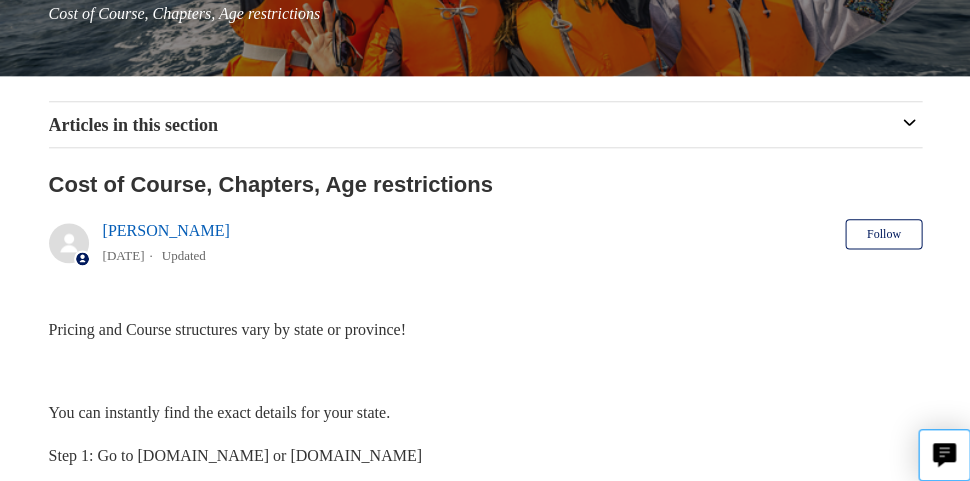 click on "Pricing and Course structures vary by state or province!" at bounding box center [227, 329] 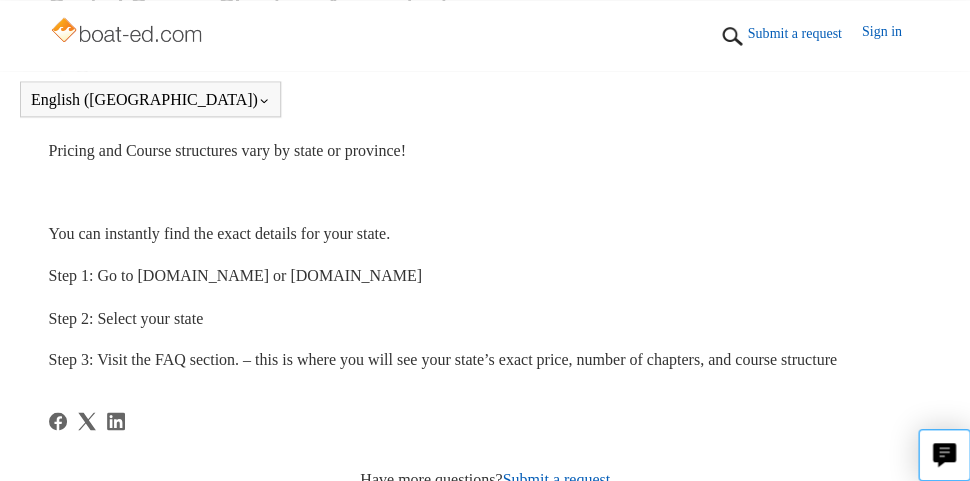 scroll, scrollTop: 426, scrollLeft: 0, axis: vertical 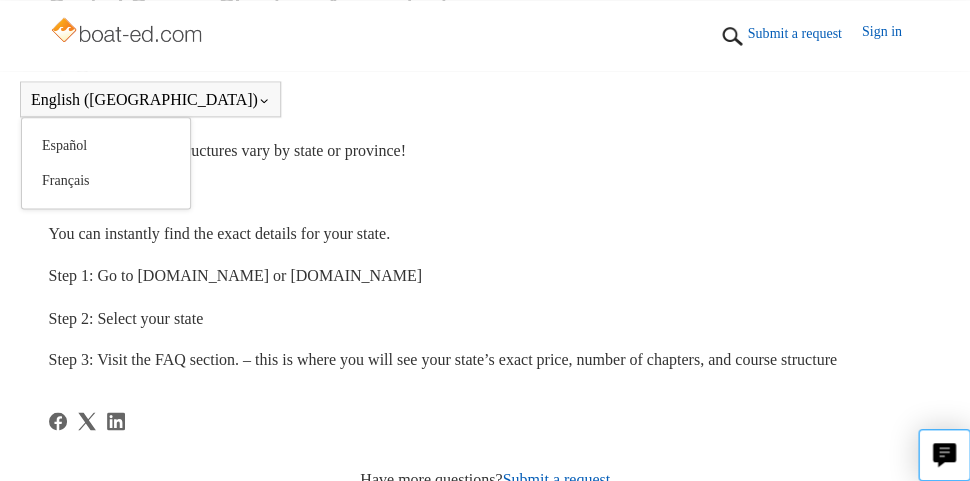 click on "English ([GEOGRAPHIC_DATA])" at bounding box center (150, 100) 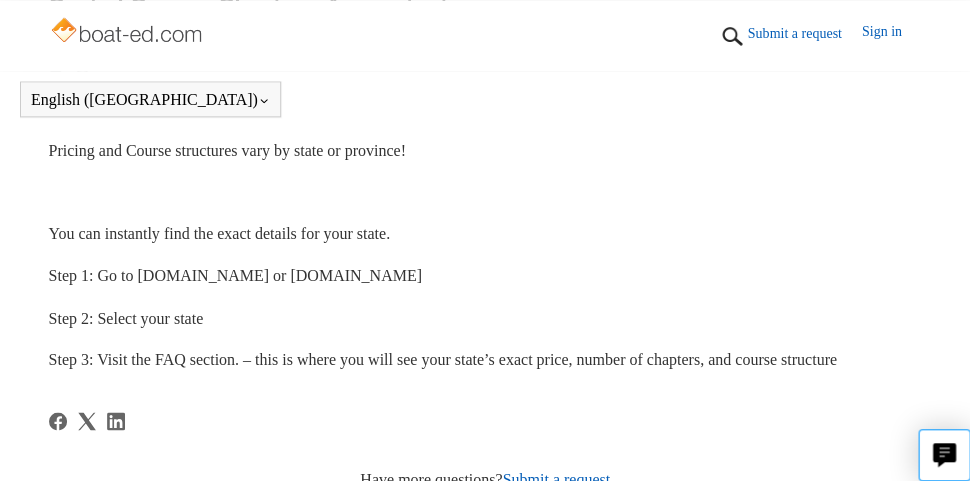 click on "Step 2: Select your state" at bounding box center (126, 317) 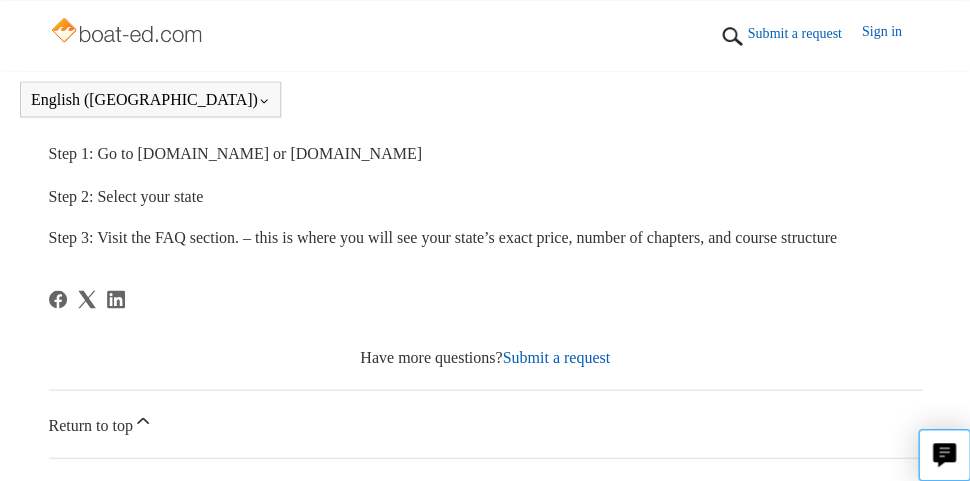 scroll, scrollTop: 548, scrollLeft: 0, axis: vertical 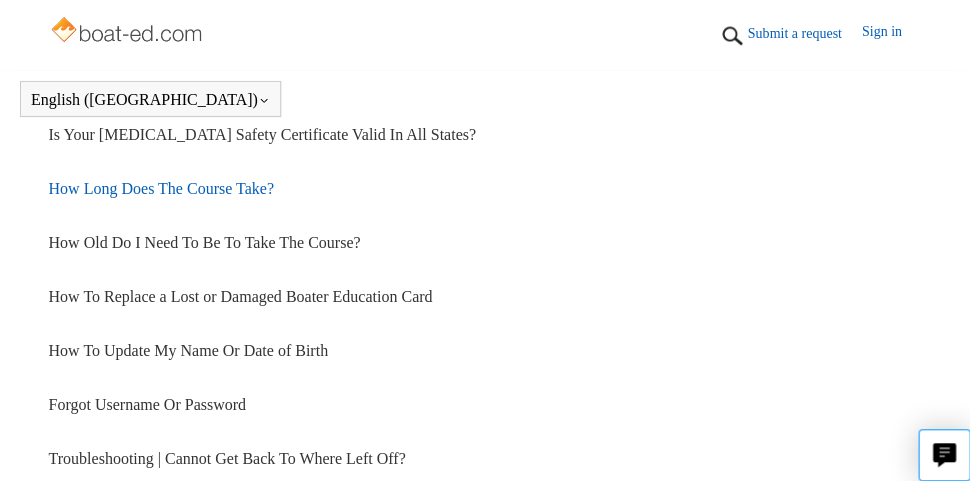 click on "How Long Does The Course Take?" at bounding box center [485, 189] 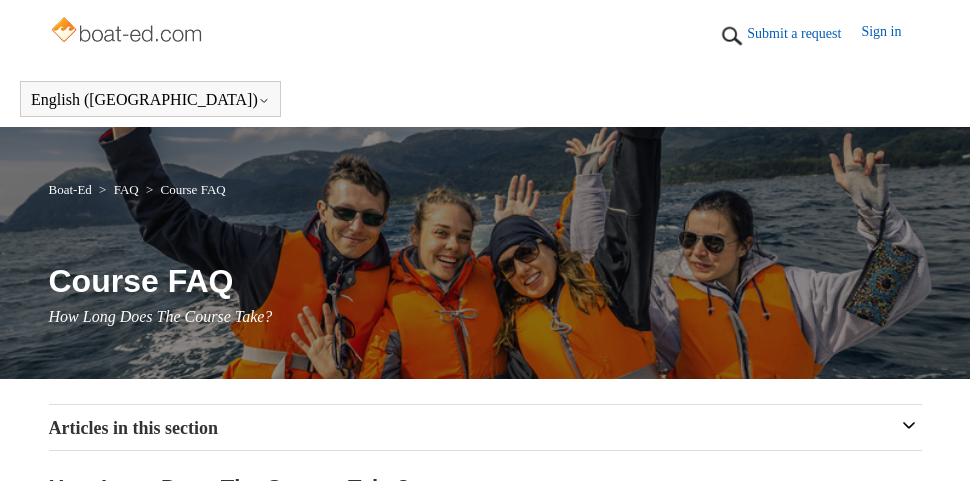 scroll, scrollTop: 0, scrollLeft: 0, axis: both 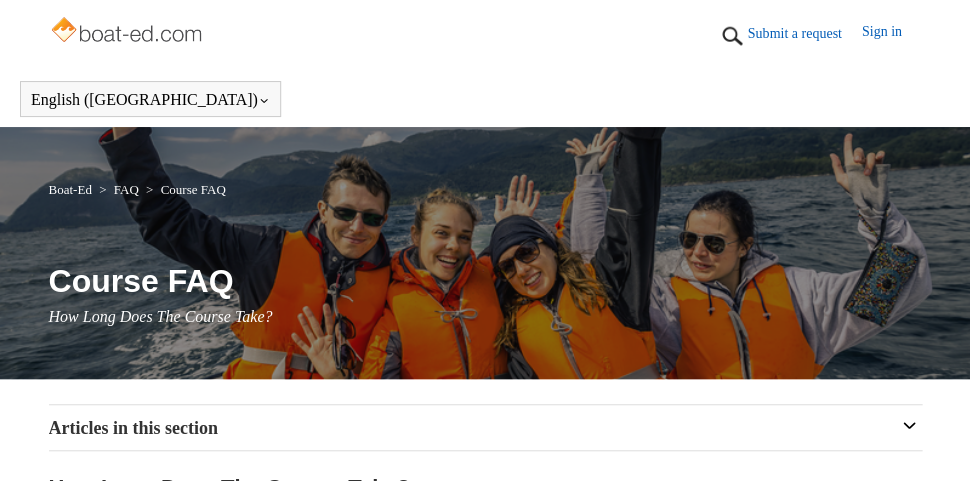 click on "Course FAQ" at bounding box center (193, 189) 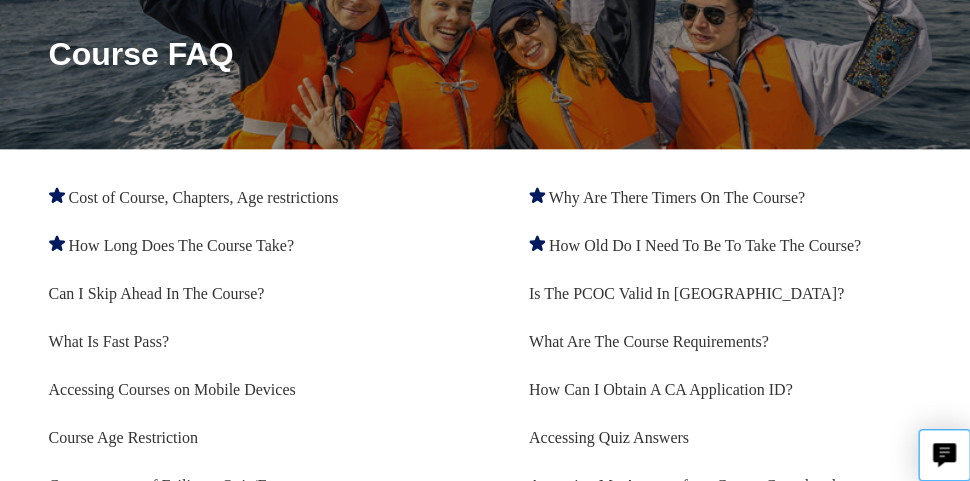 scroll, scrollTop: 236, scrollLeft: 0, axis: vertical 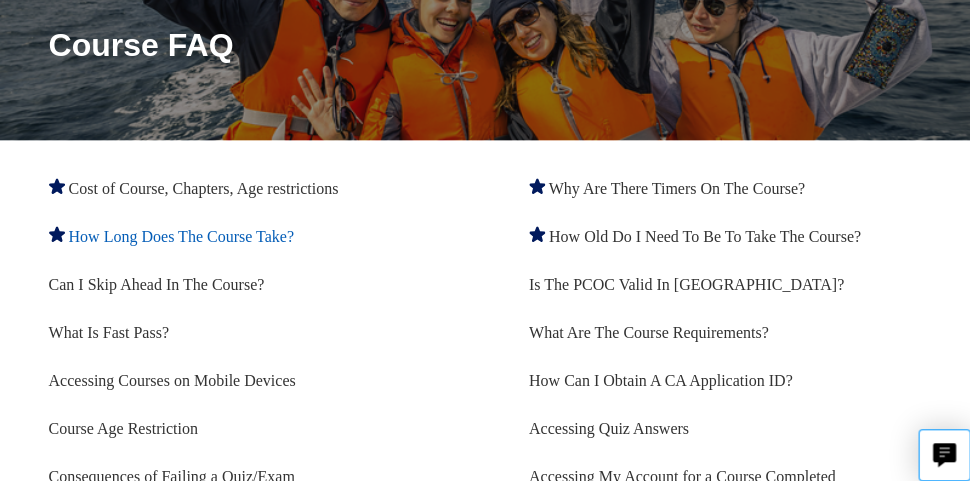 click on "How Long Does The Course Take?" at bounding box center [181, 236] 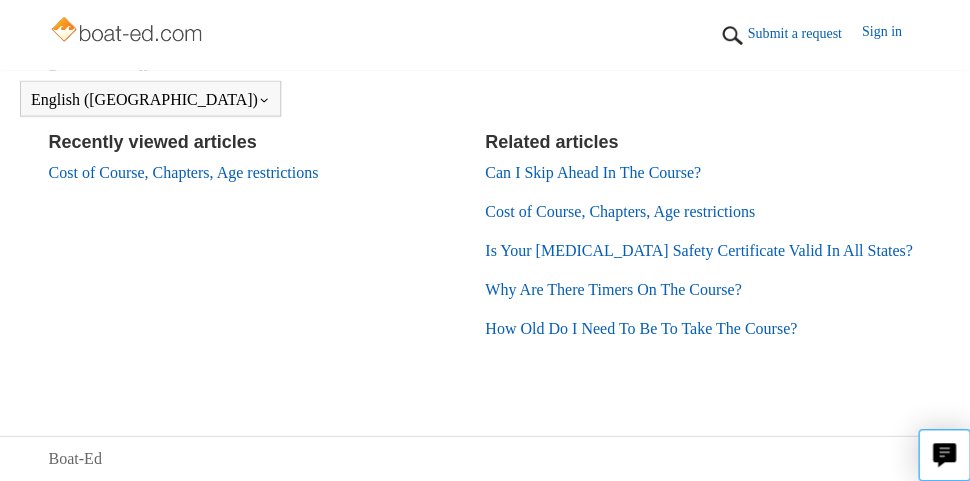 scroll, scrollTop: 789, scrollLeft: 0, axis: vertical 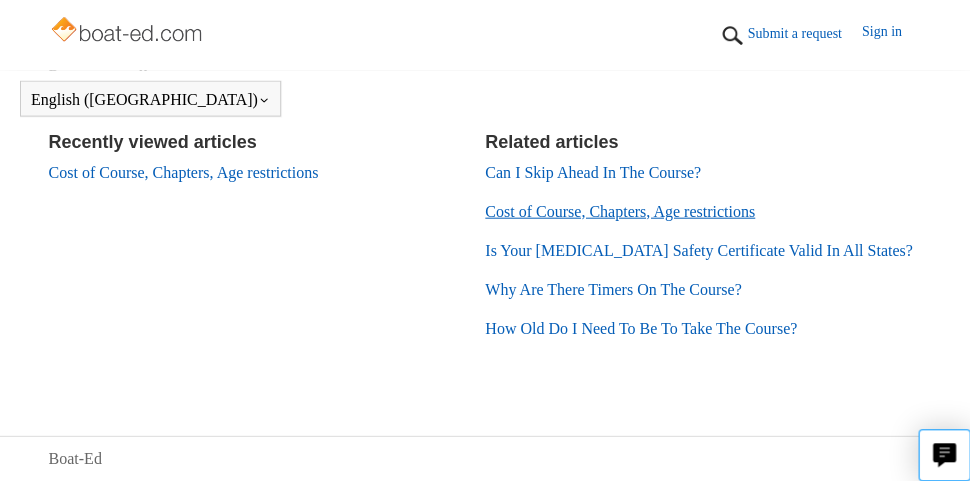 click on "Cost of Course, Chapters, Age restrictions" at bounding box center [620, 211] 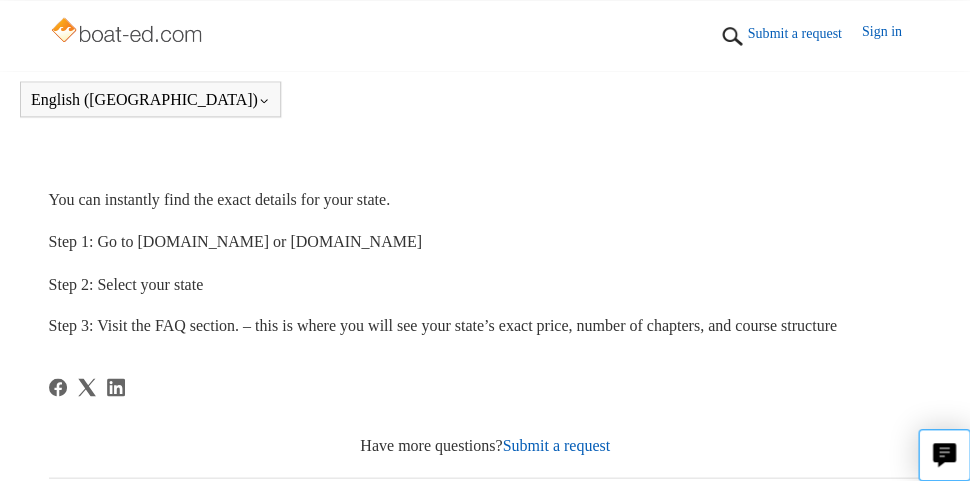 scroll, scrollTop: 462, scrollLeft: 0, axis: vertical 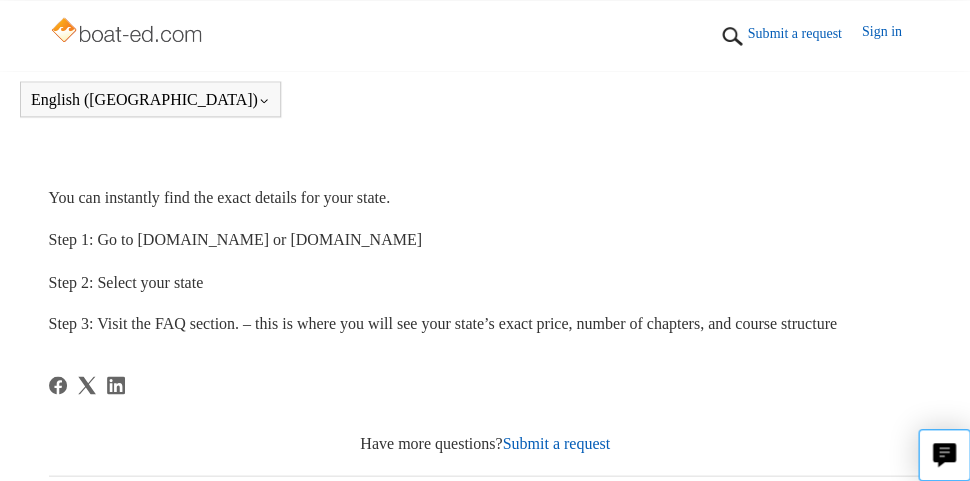 click on "Step 2: Select your state" at bounding box center [126, 281] 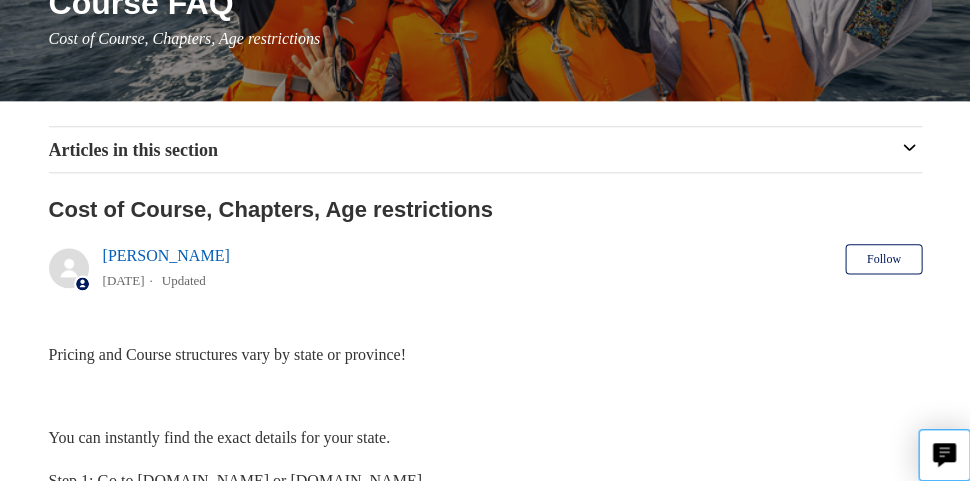 scroll, scrollTop: 278, scrollLeft: 0, axis: vertical 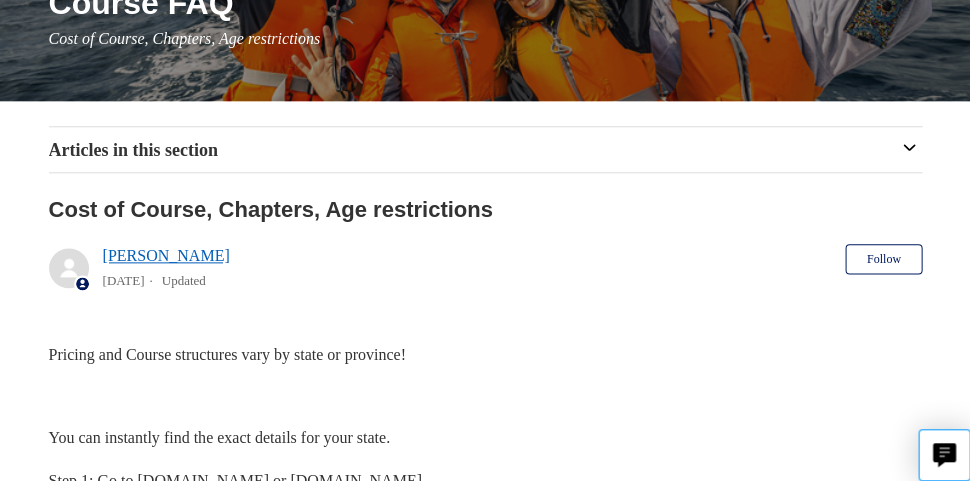 click on "[PERSON_NAME]" at bounding box center (166, 255) 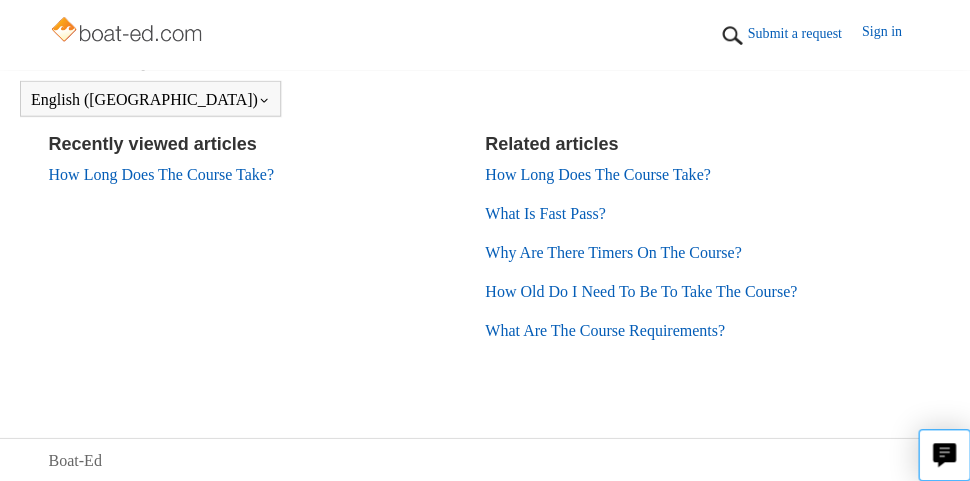scroll, scrollTop: 894, scrollLeft: 0, axis: vertical 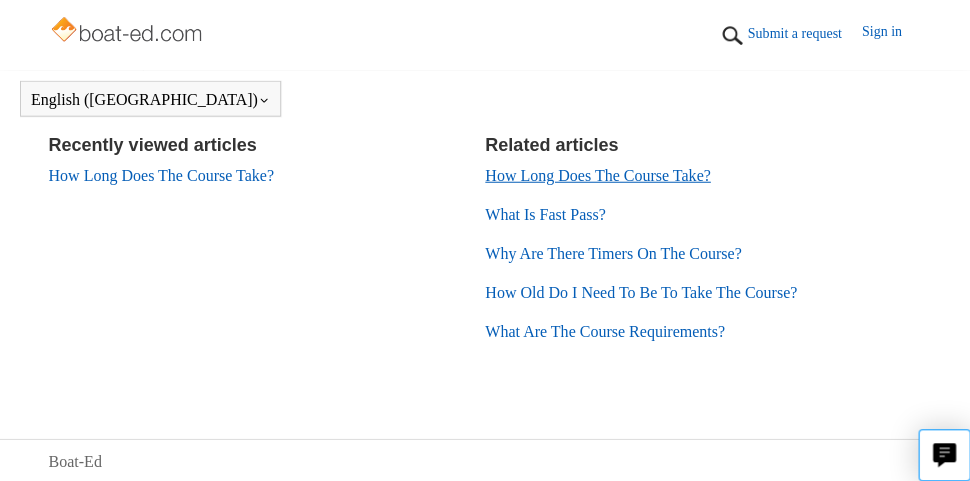 click on "How Long Does The Course Take?" at bounding box center (597, 175) 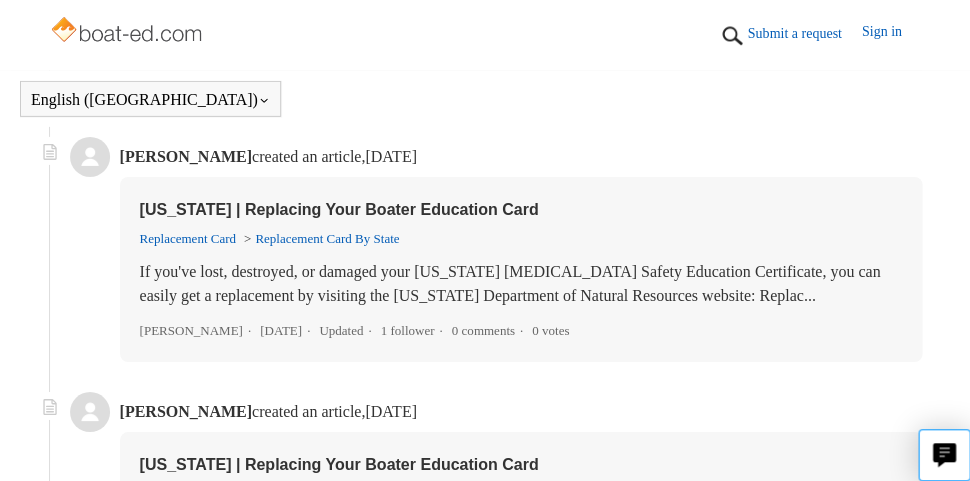 scroll, scrollTop: 1146, scrollLeft: 0, axis: vertical 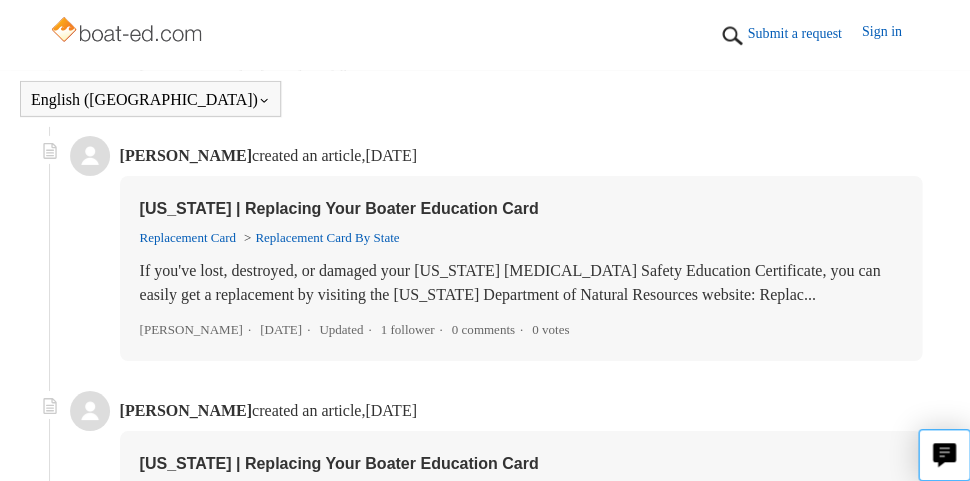 click on "Updated" at bounding box center [347, 329] 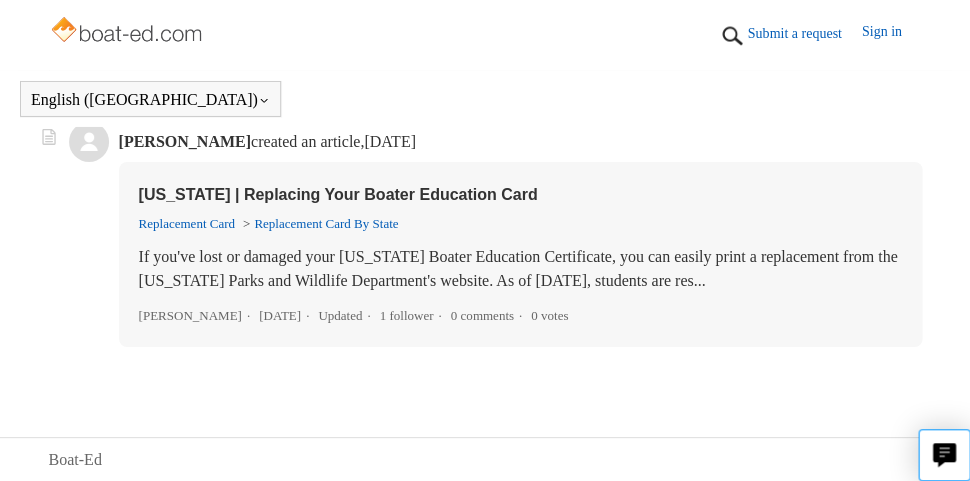 scroll, scrollTop: 2689, scrollLeft: 0, axis: vertical 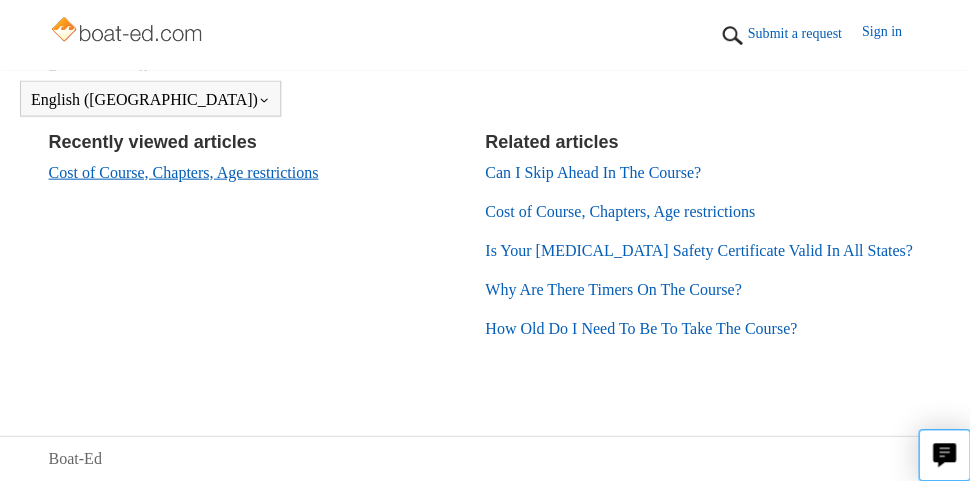 click on "Cost of Course, Chapters, Age restrictions" at bounding box center [184, 172] 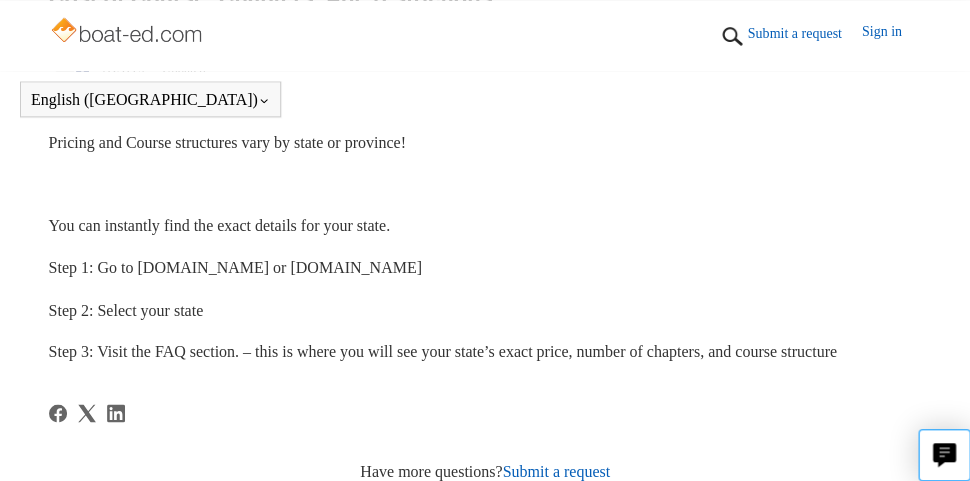 scroll, scrollTop: 435, scrollLeft: 0, axis: vertical 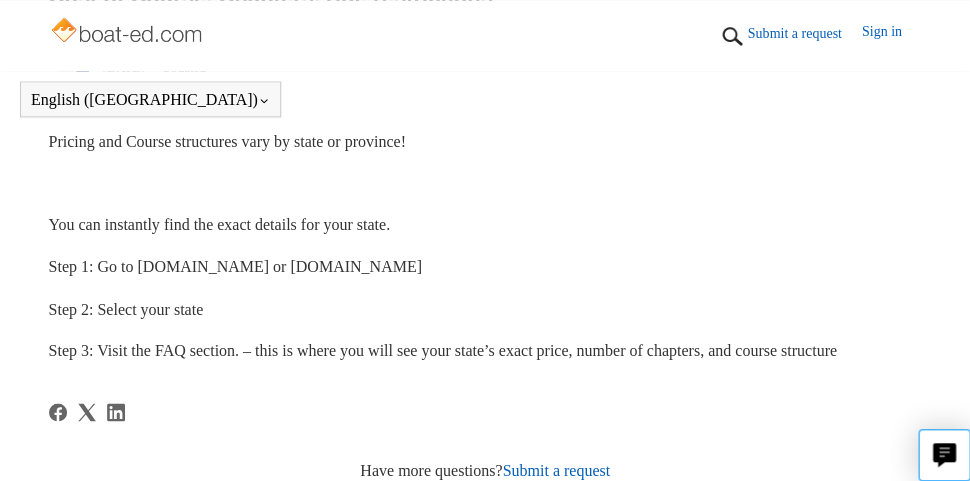 click on "Pricing and Course structures vary by state or province!" at bounding box center (227, 141) 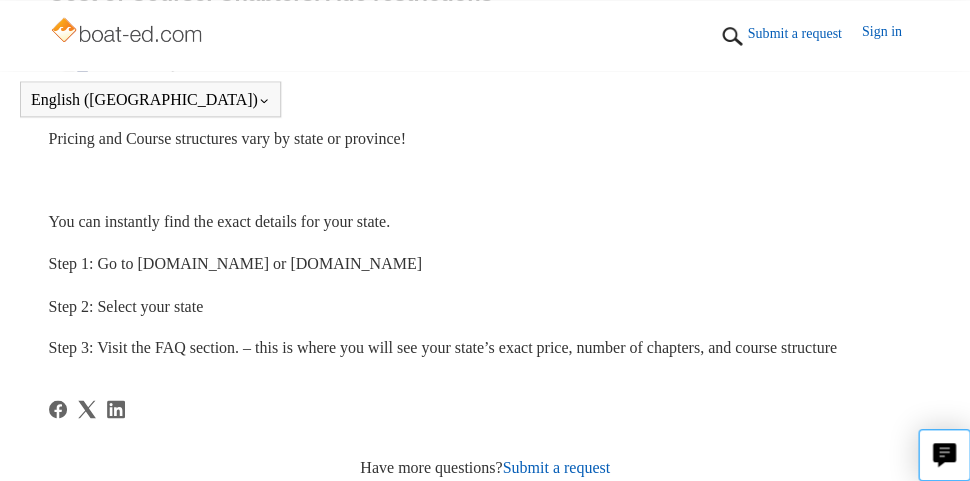 click at bounding box center (128, 32) 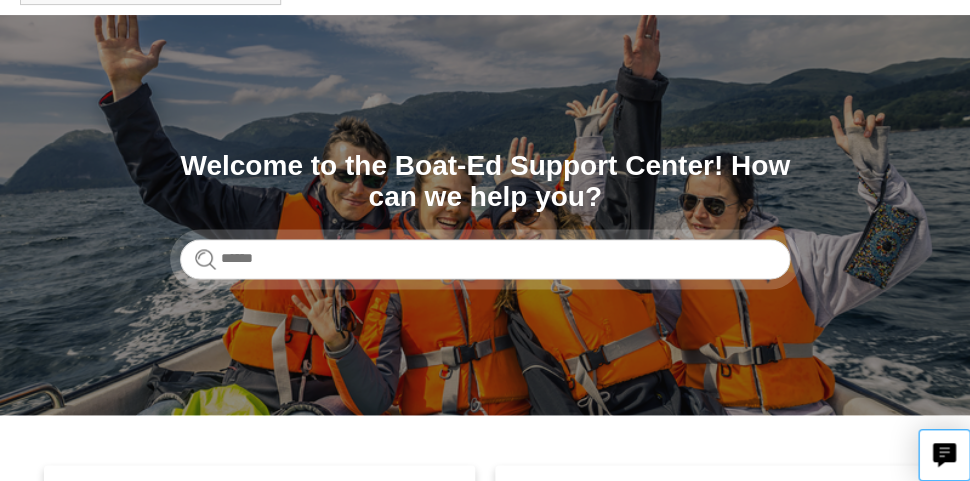 scroll, scrollTop: 116, scrollLeft: 0, axis: vertical 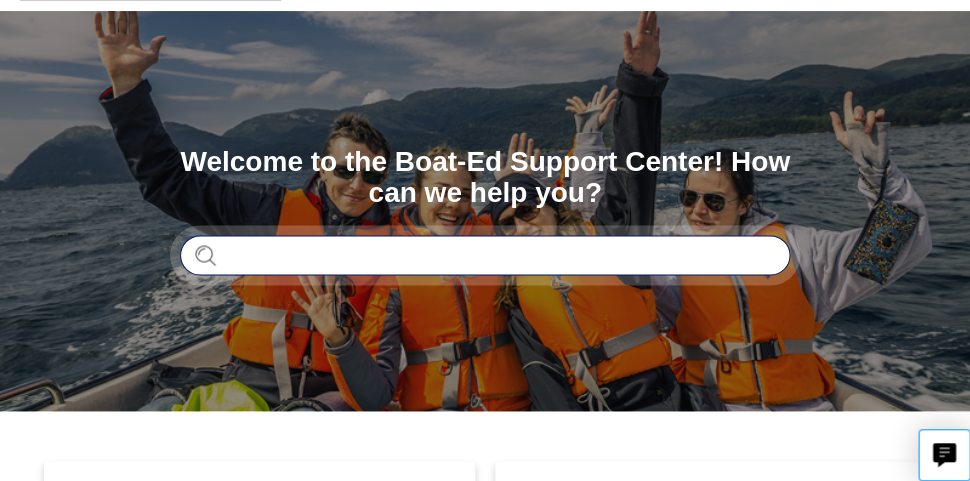 click at bounding box center [485, 255] 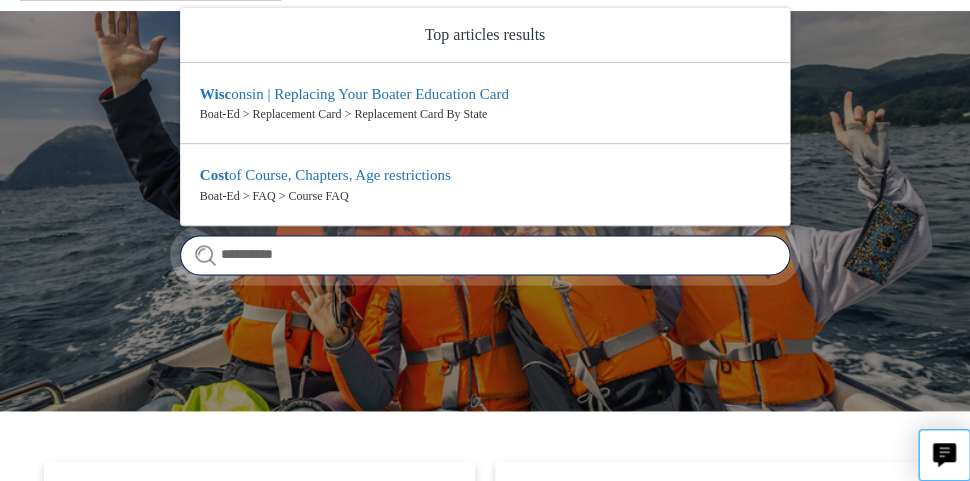 type on "**********" 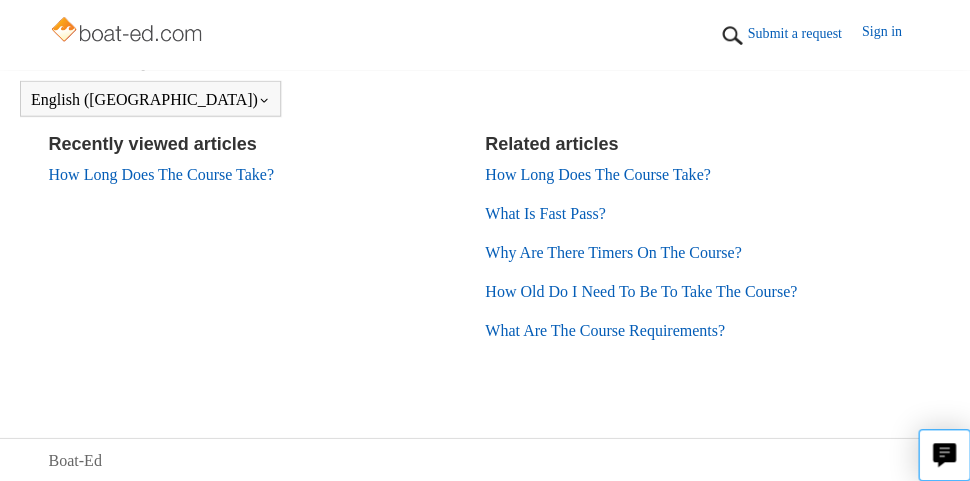 scroll, scrollTop: 894, scrollLeft: 0, axis: vertical 